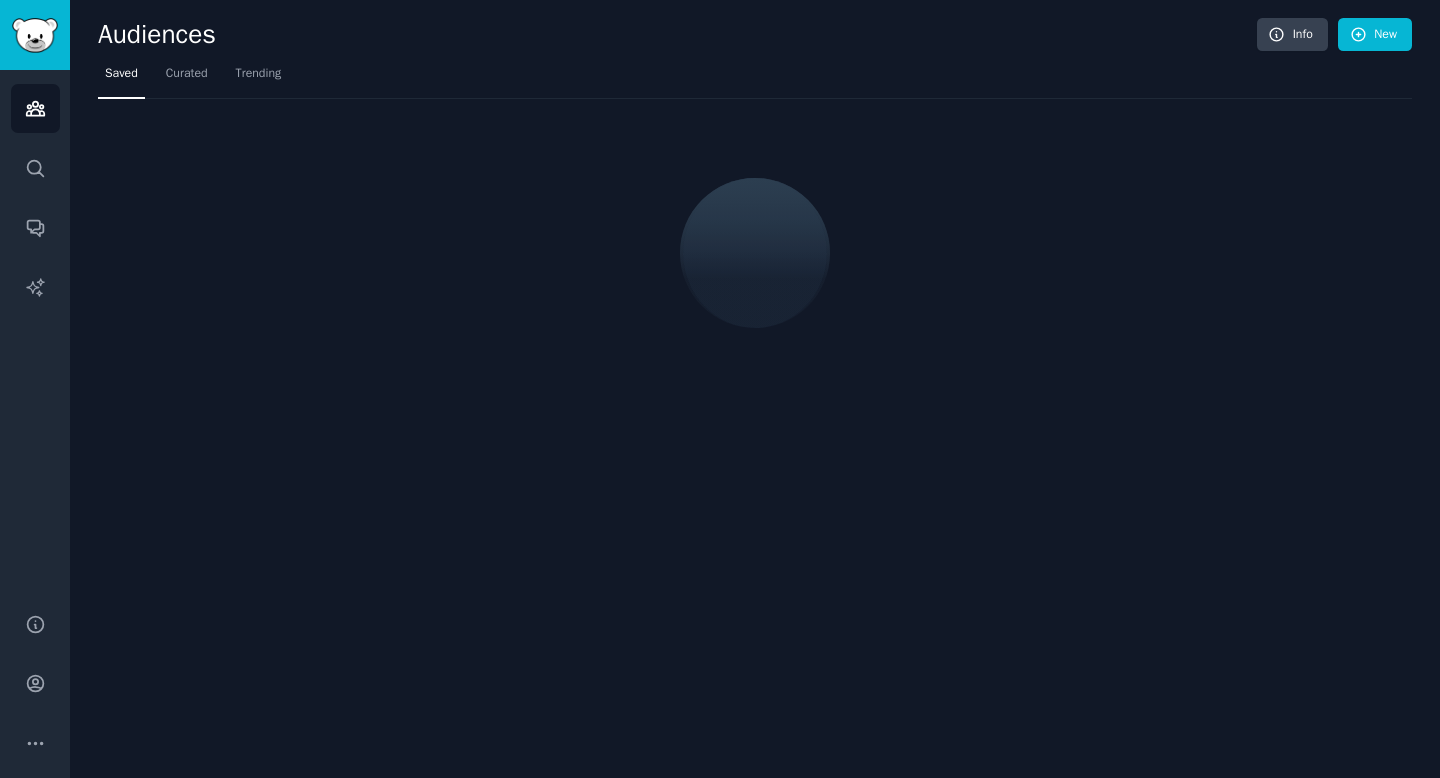scroll, scrollTop: 0, scrollLeft: 0, axis: both 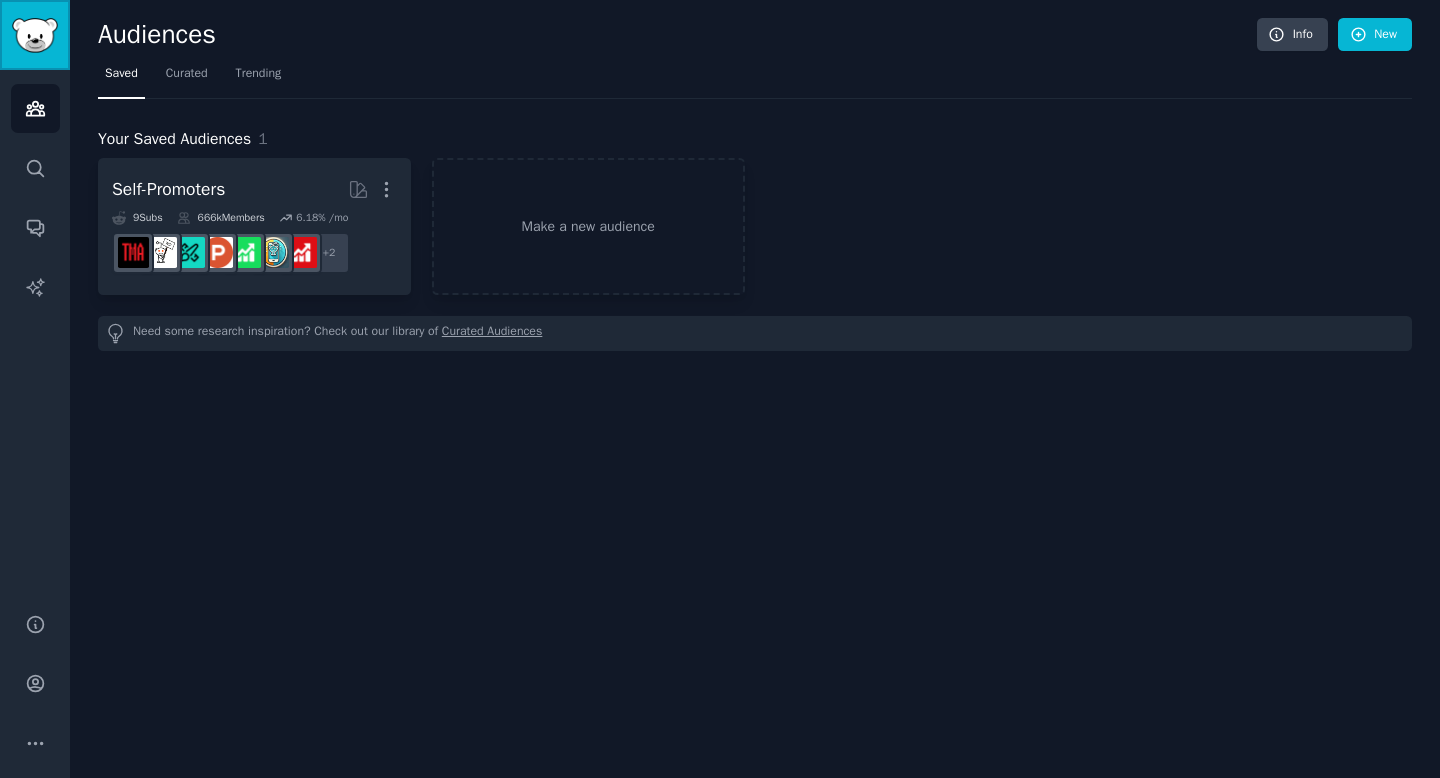 click at bounding box center (35, 35) 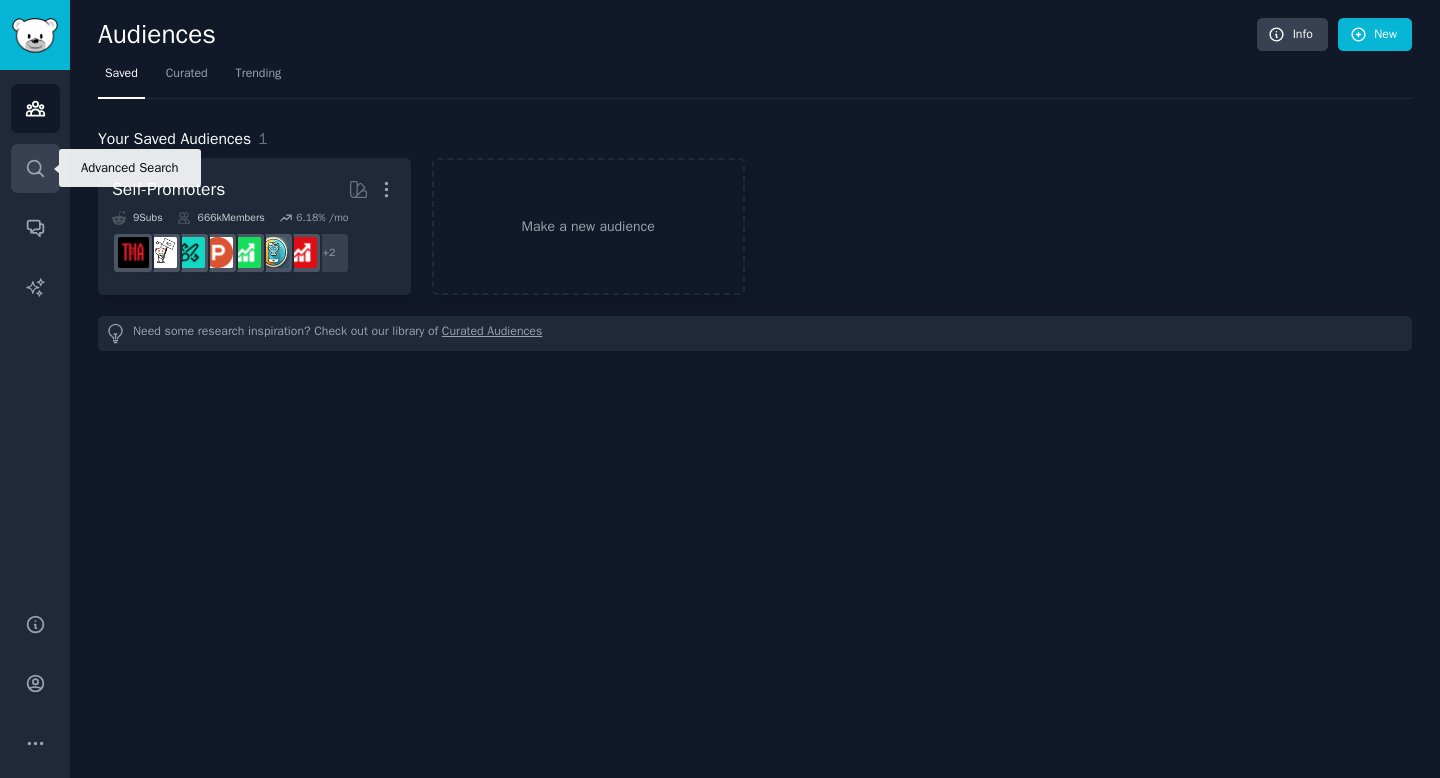 click on "Search" at bounding box center [35, 168] 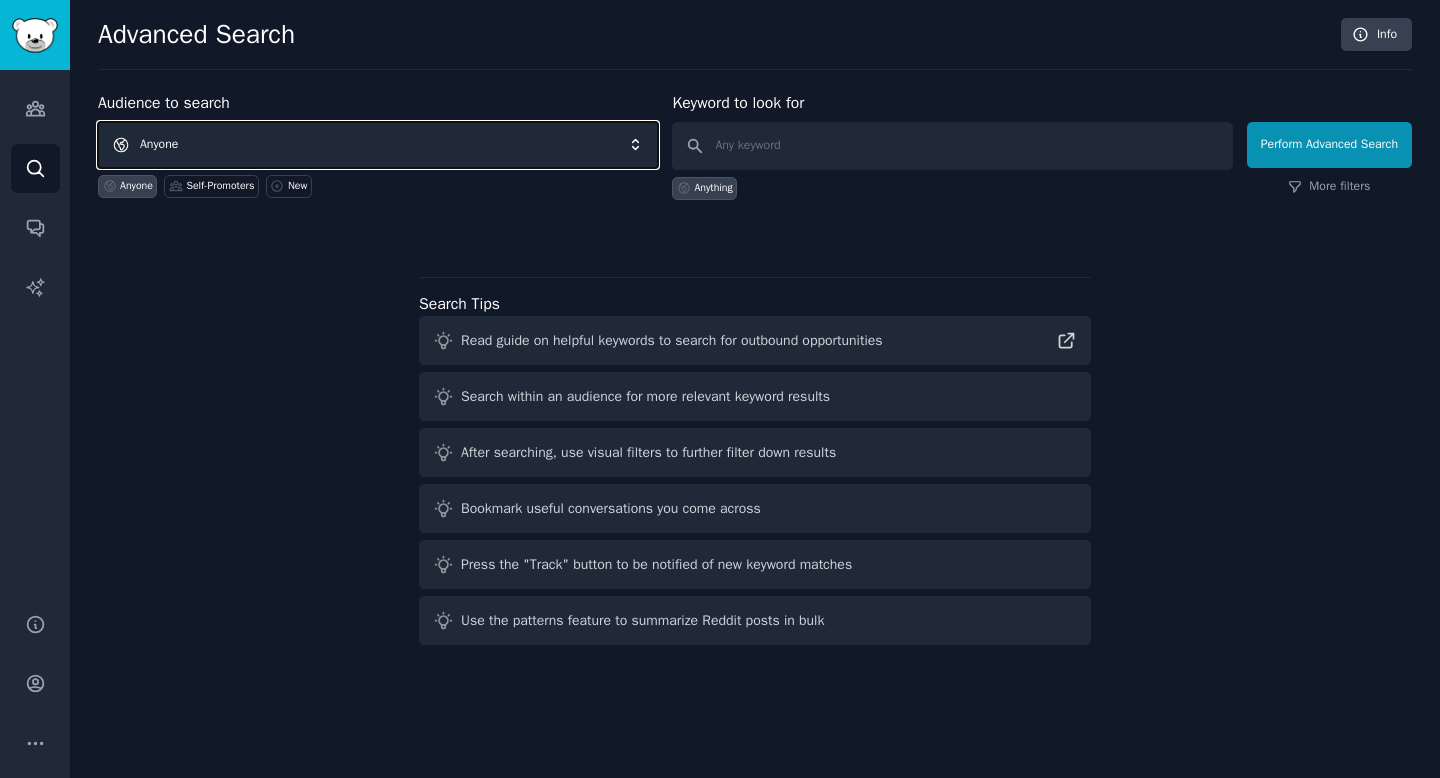 click on "Anyone" at bounding box center (378, 145) 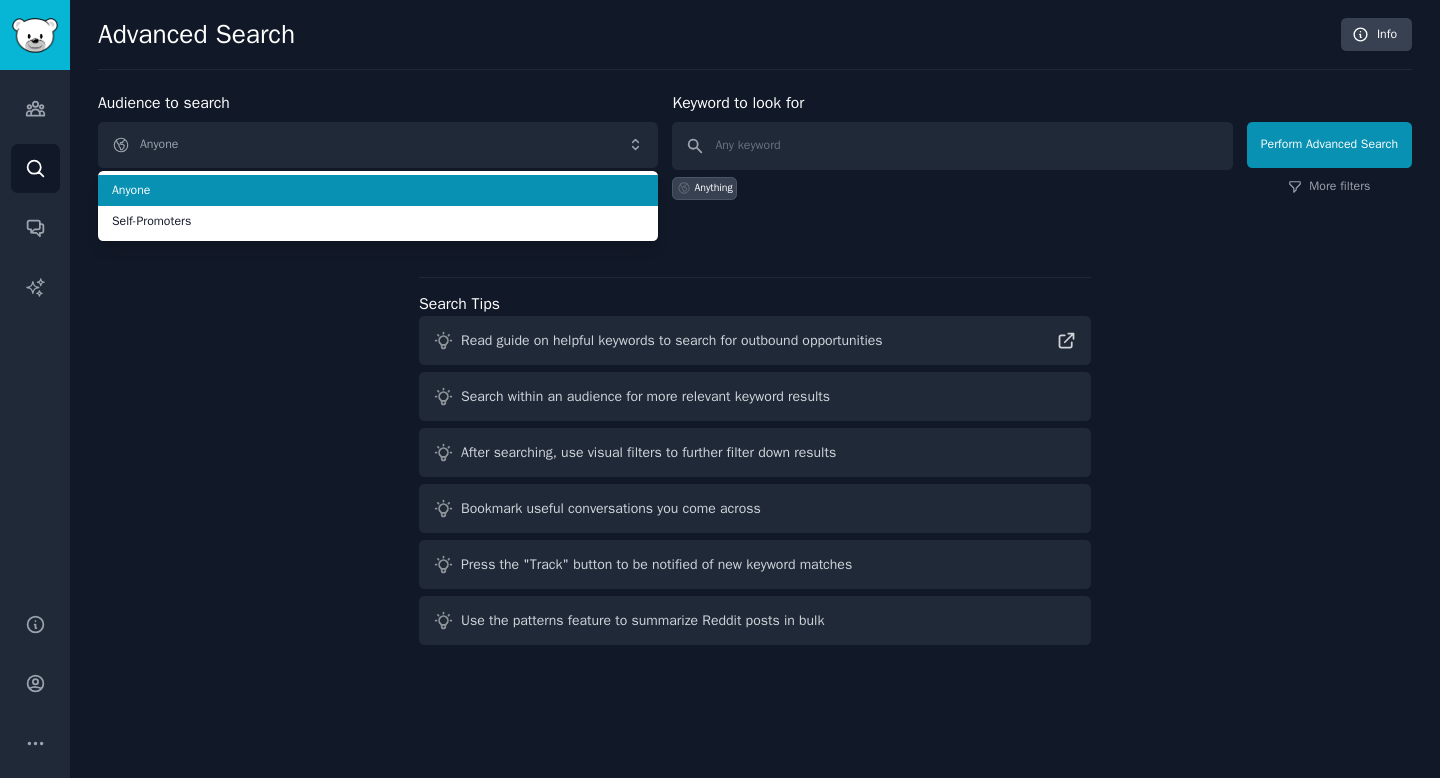 click on "Audience to search Anyone Anyone Self-Promoters Anyone Self-Promoters New" at bounding box center (378, 145) 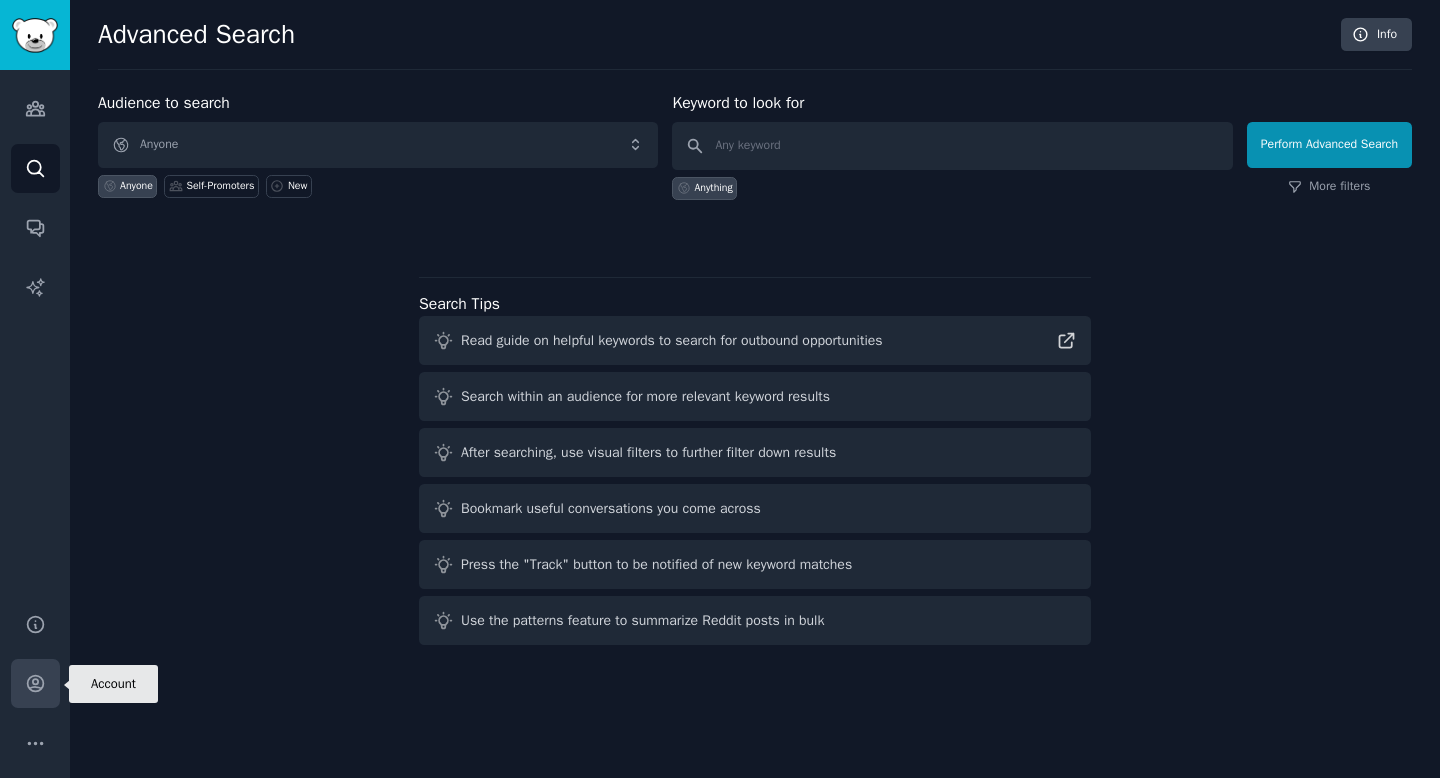 click on "Account" at bounding box center (35, 683) 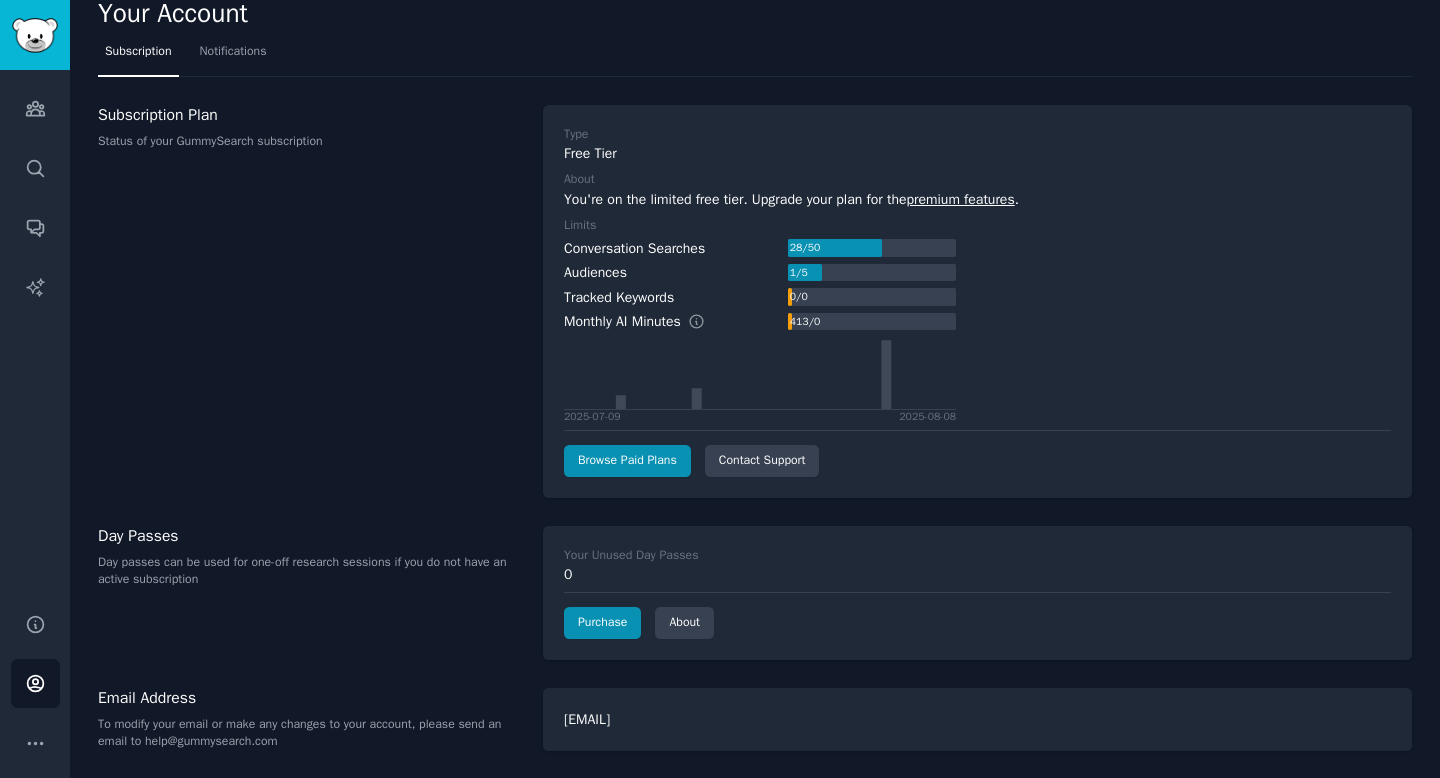 scroll, scrollTop: 20, scrollLeft: 0, axis: vertical 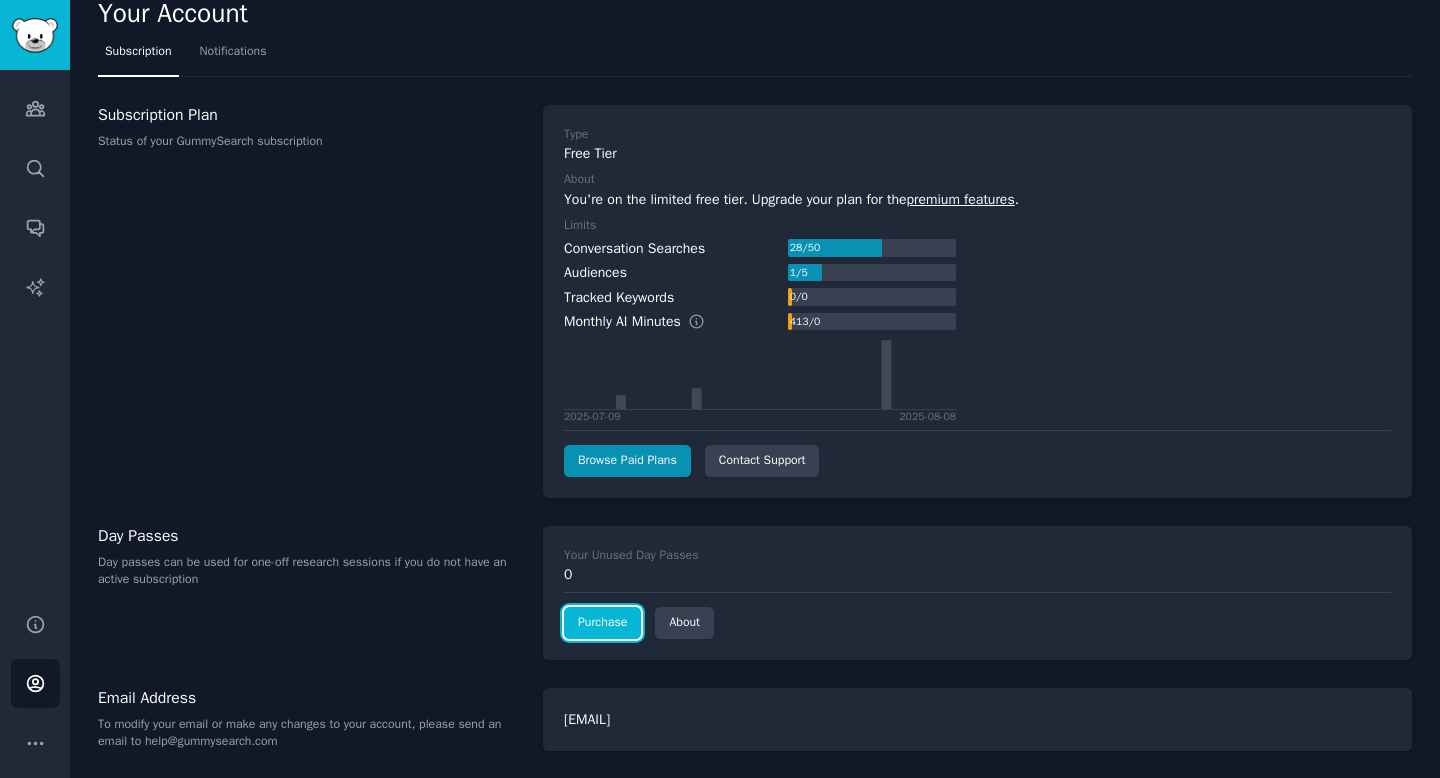 click on "Purchase" 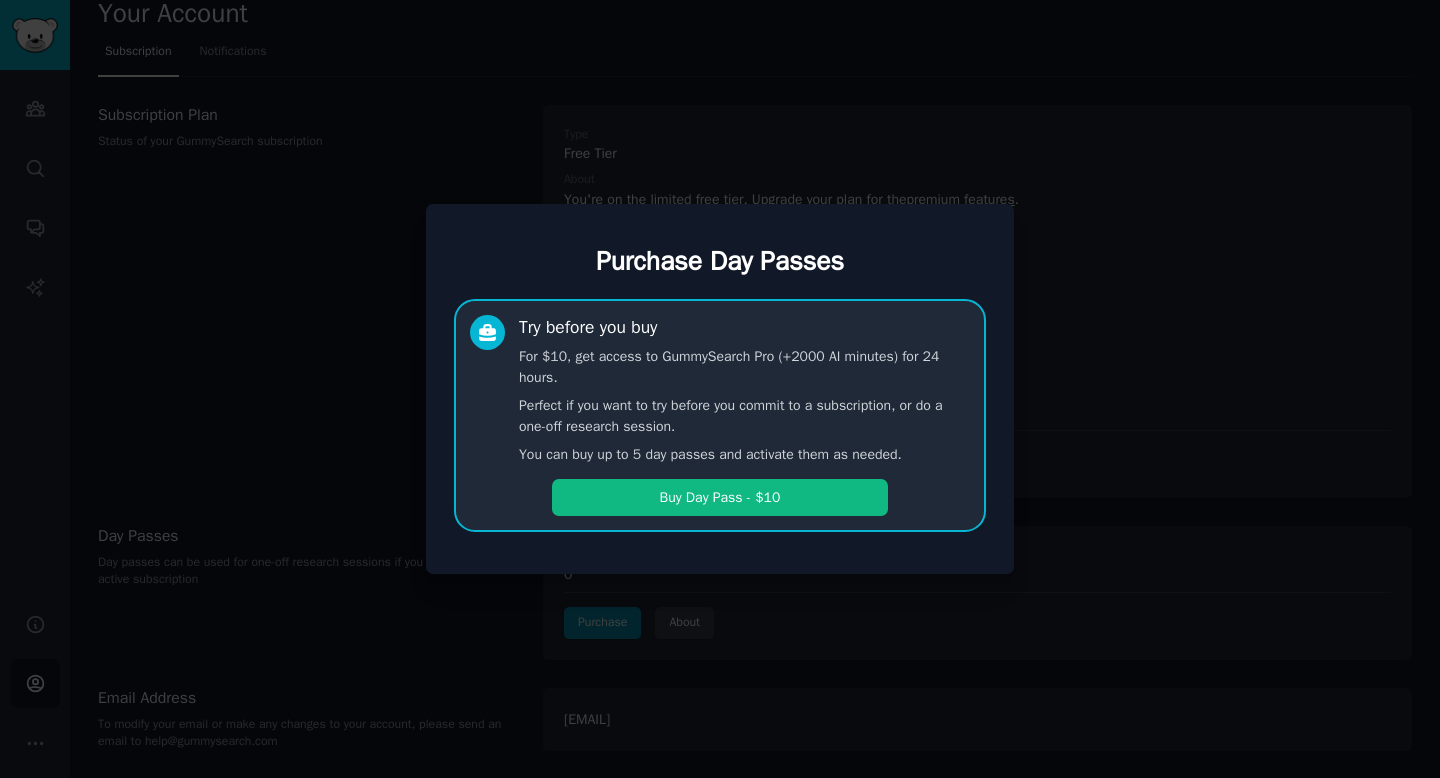 click on "Purchase Day Passes Try before you buy For $10, get access to GummySearch Pro (+2000 AI minutes) for 24 hours. Perfect if you want to try before you commit to a subscription, or do a one-off research session. You can buy up to 5 day passes and activate them as needed. Buy Day Pass - $10" at bounding box center [720, 389] 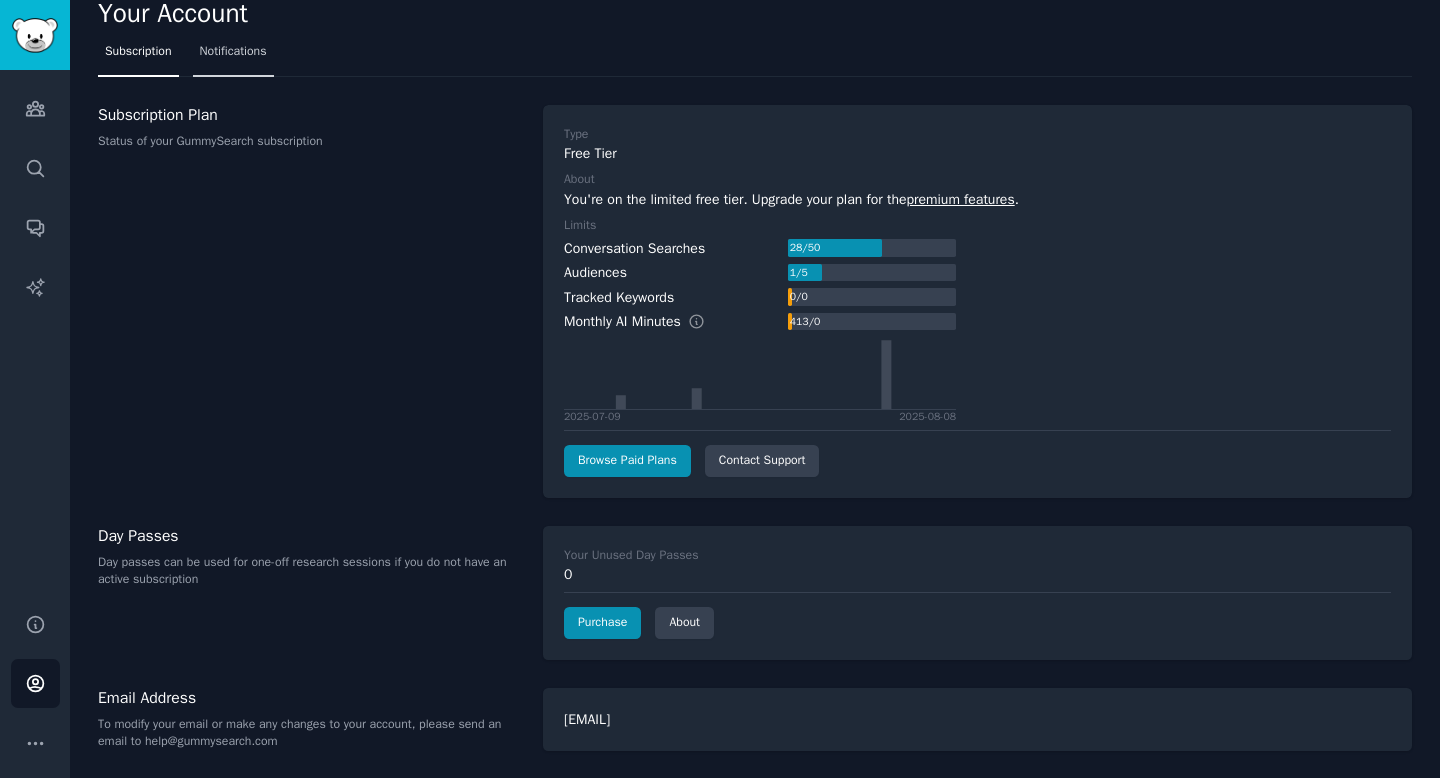 click on "Notifications" at bounding box center (233, 52) 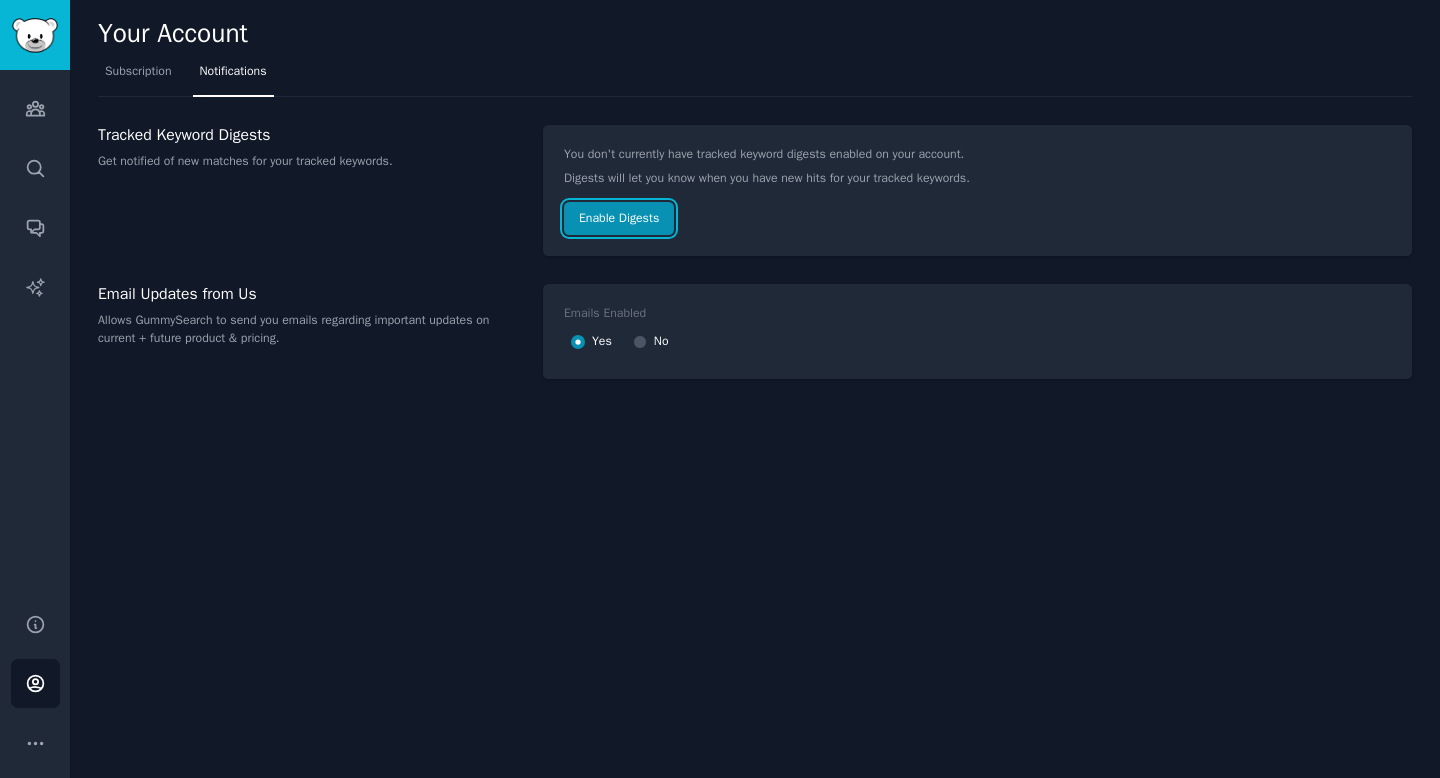 click on "Enable Digests" at bounding box center [619, 219] 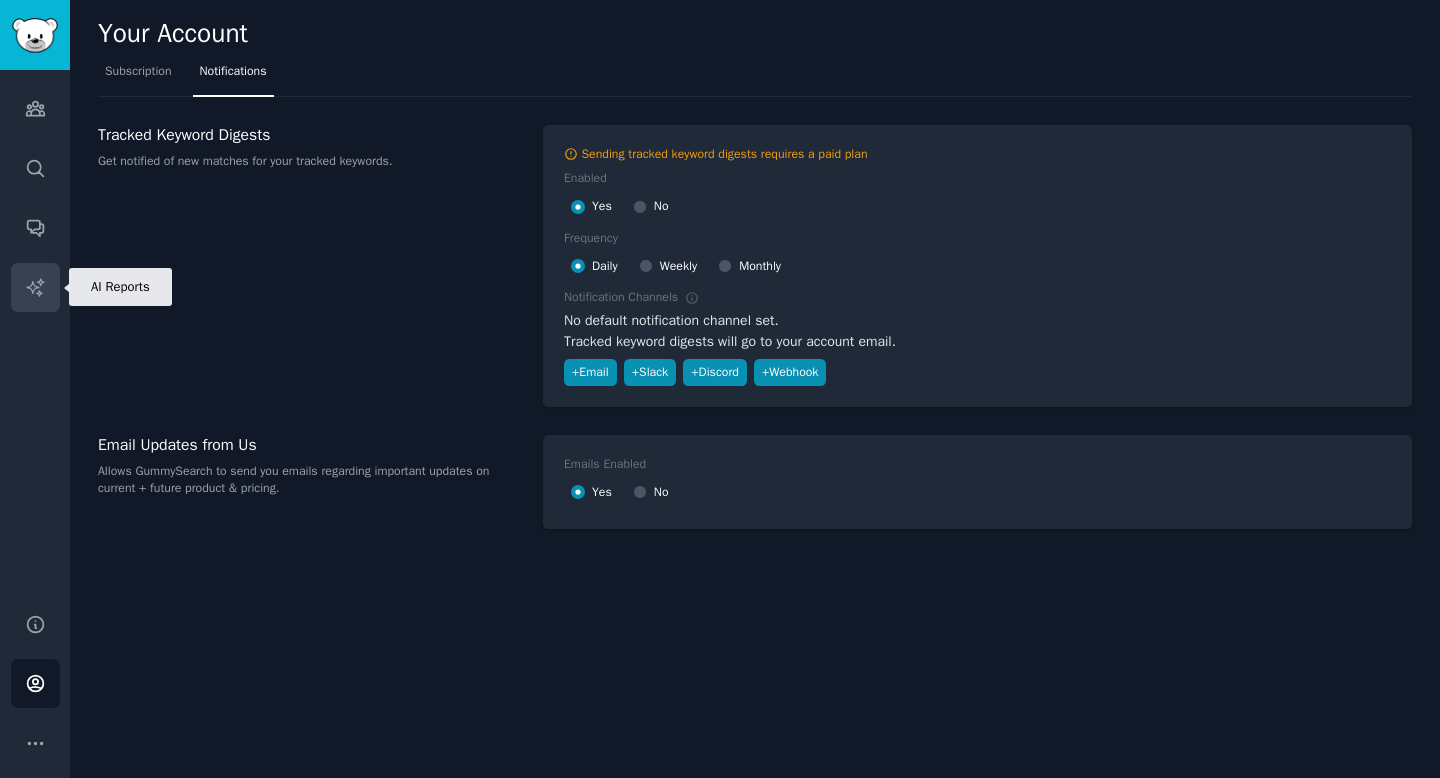 click on "AI Reports" at bounding box center (35, 287) 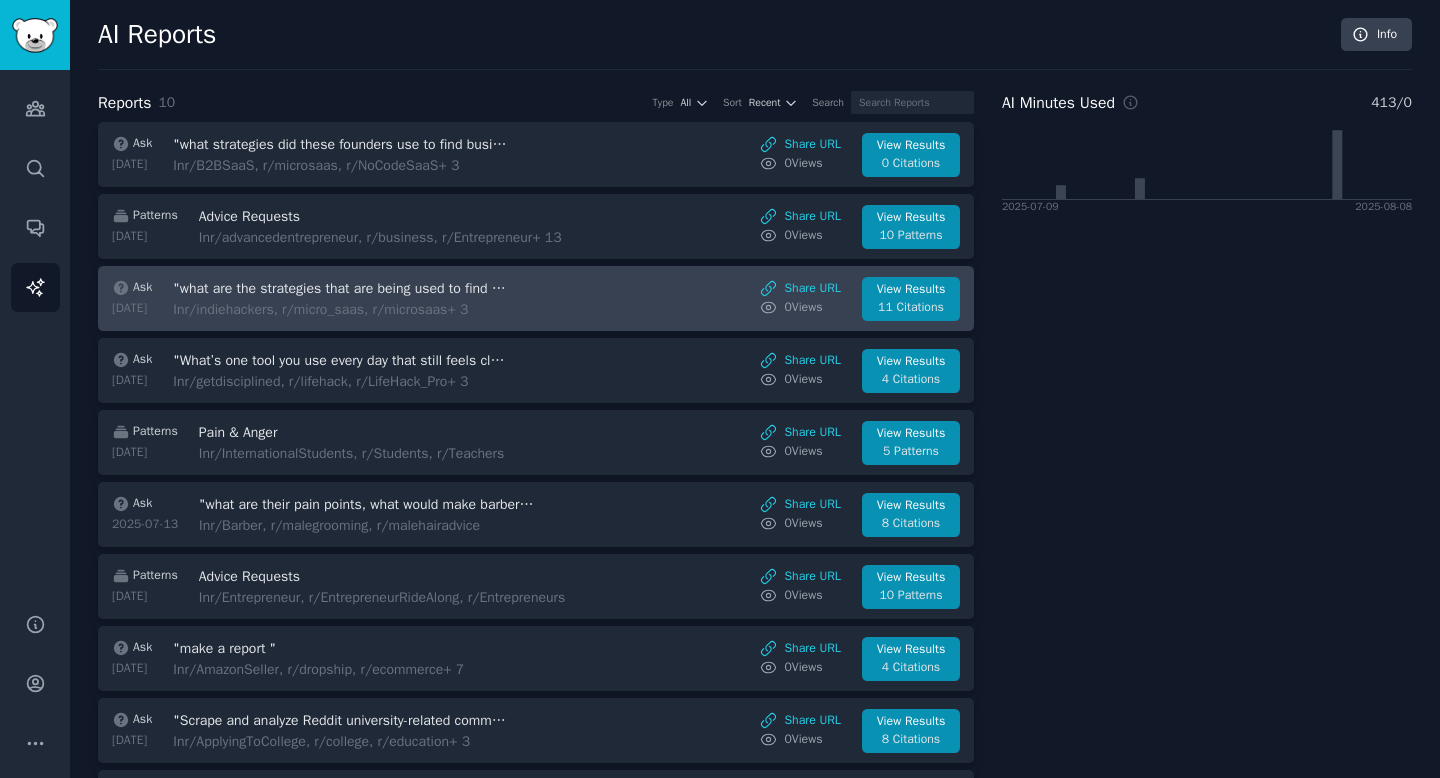scroll, scrollTop: 10, scrollLeft: 0, axis: vertical 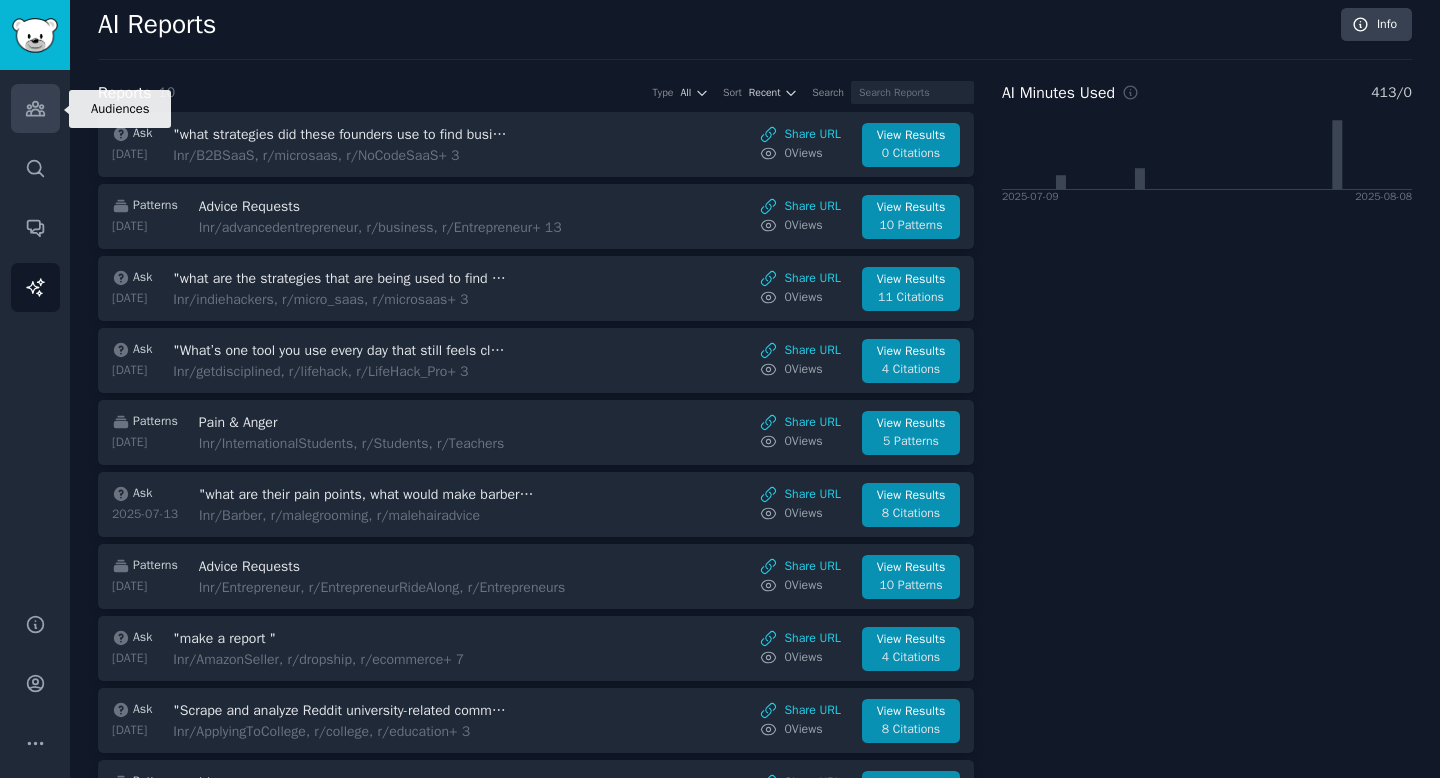 click 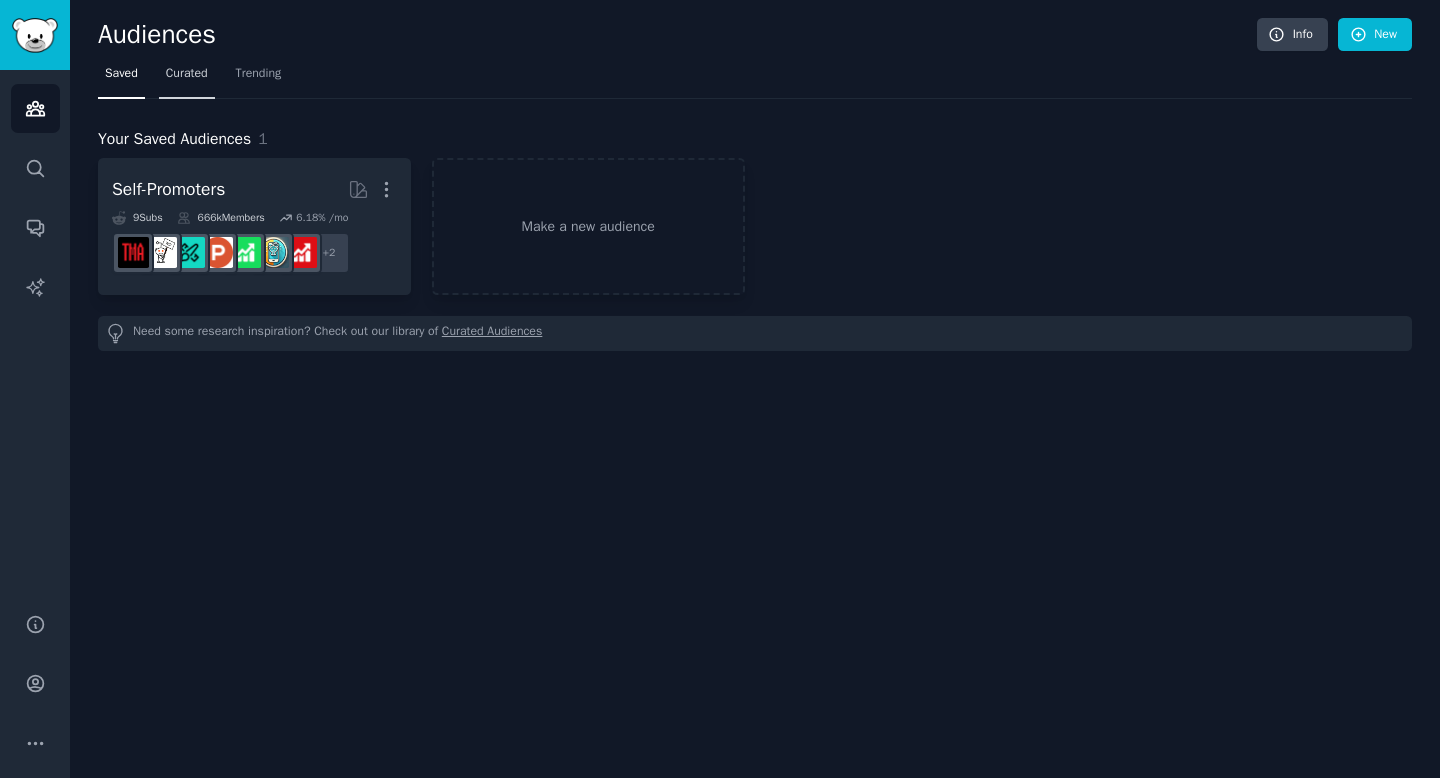 click on "Curated" at bounding box center (187, 78) 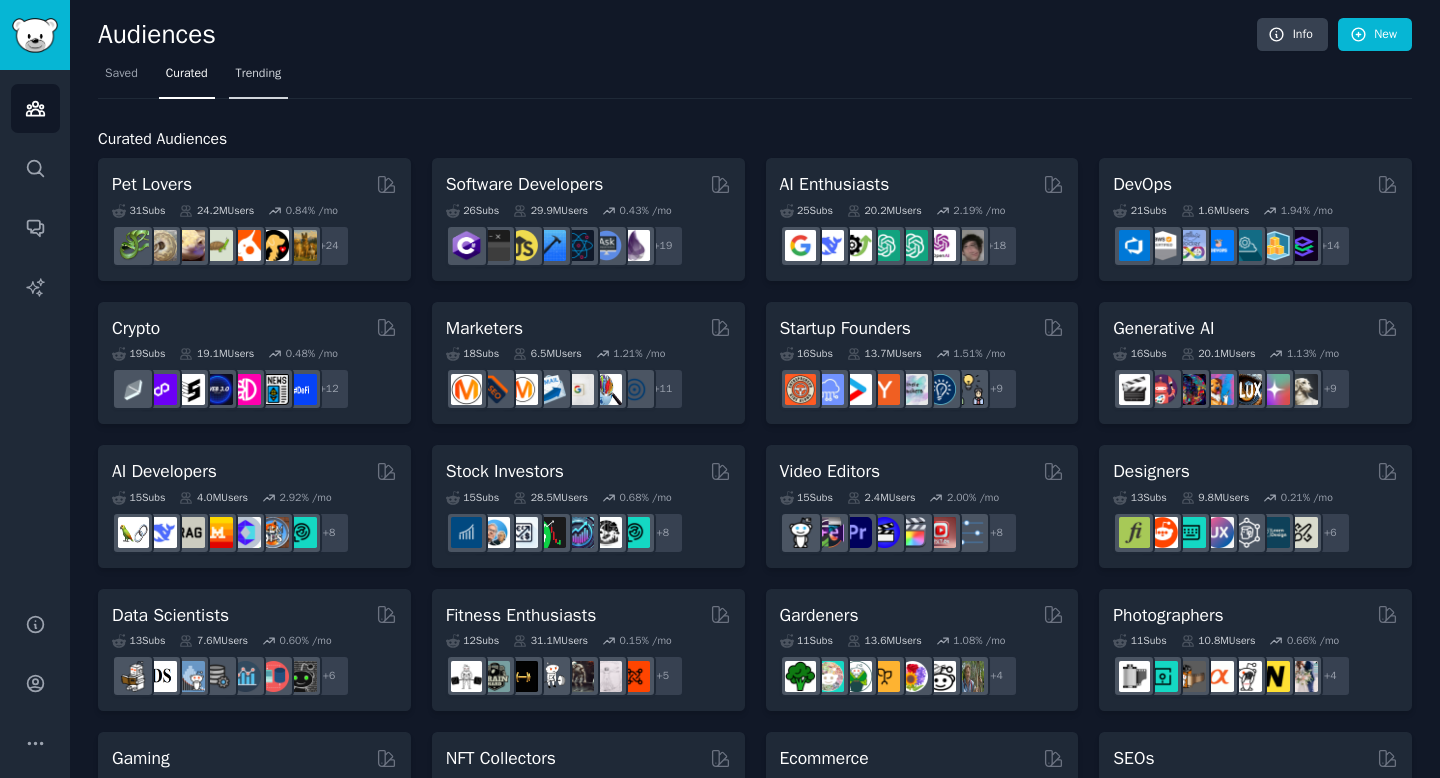 click on "Trending" at bounding box center (259, 74) 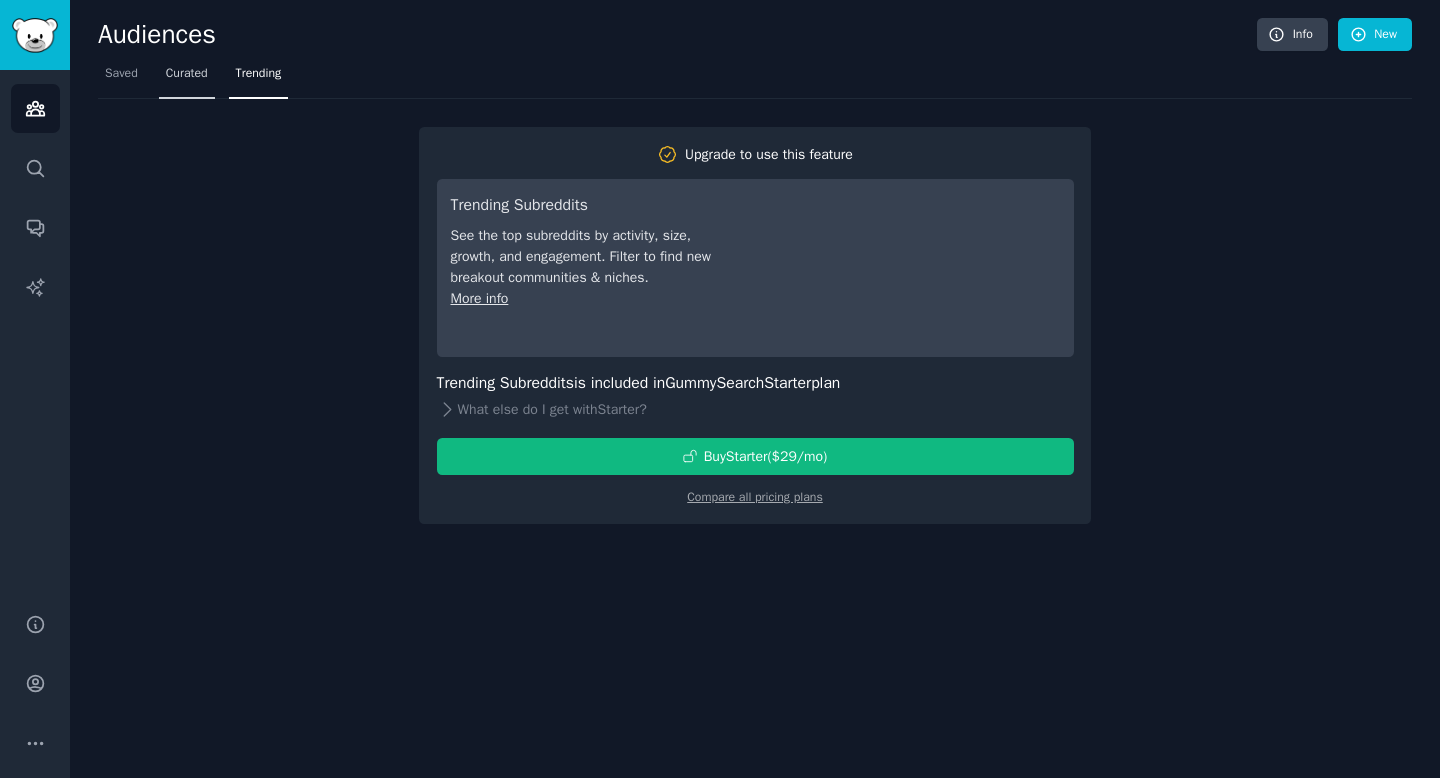 click on "Curated" at bounding box center [187, 74] 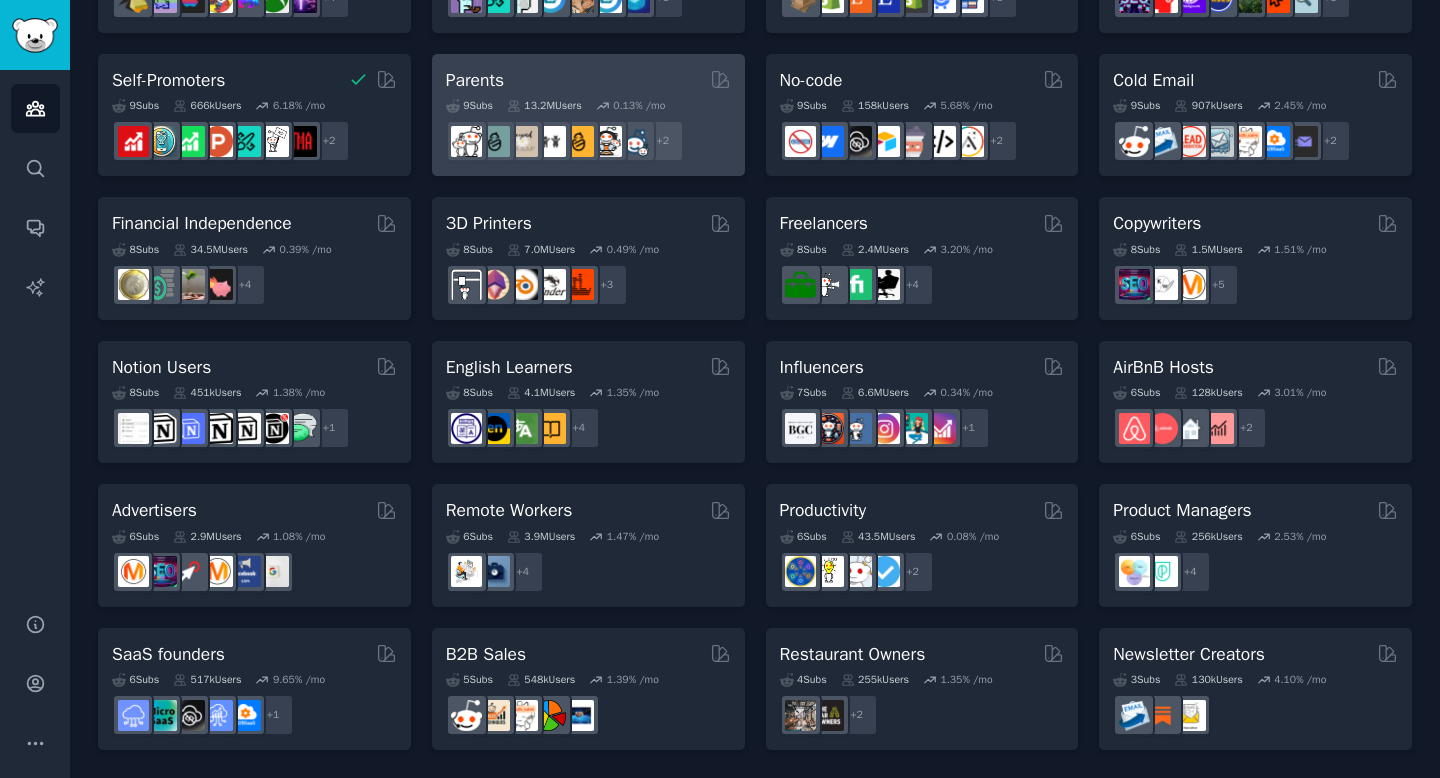 scroll, scrollTop: 0, scrollLeft: 0, axis: both 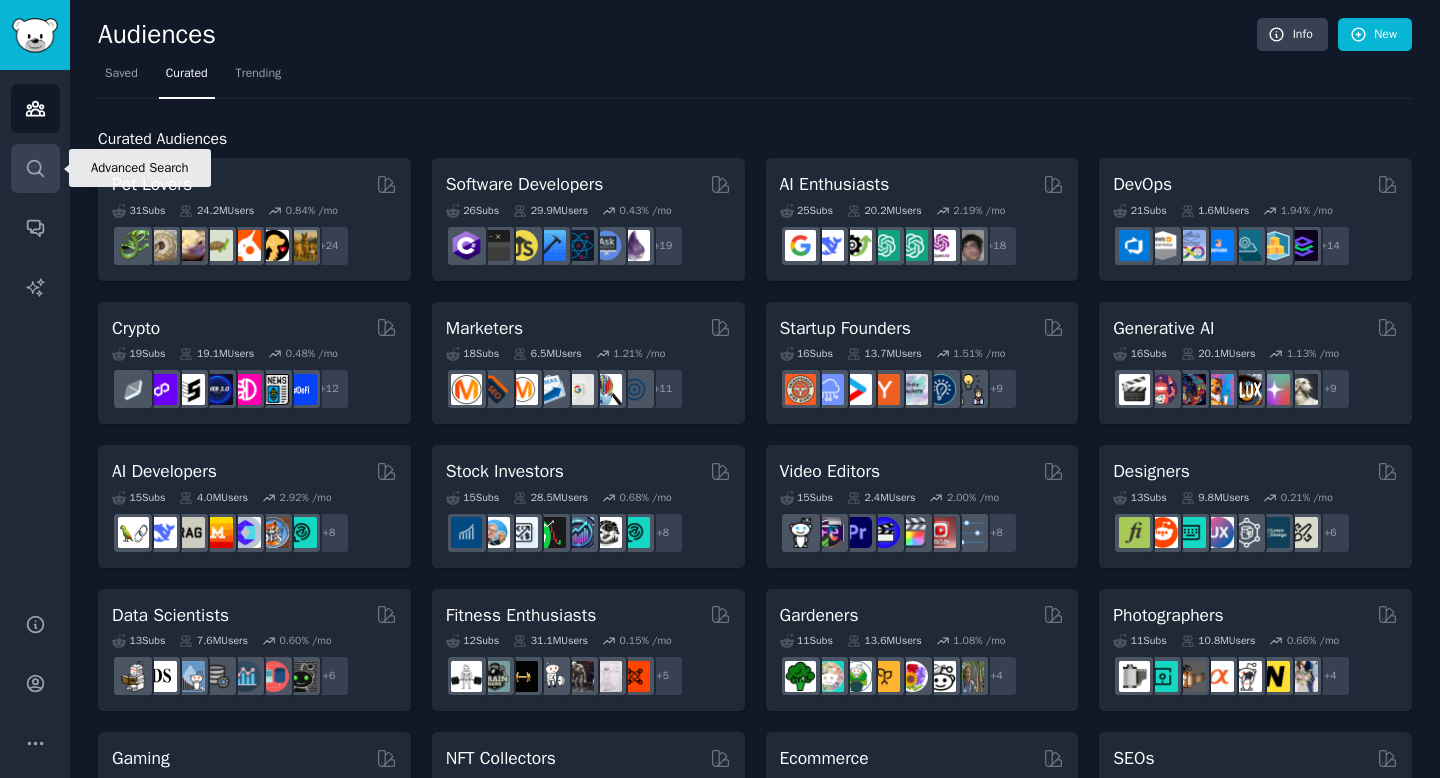 click on "Search" at bounding box center (35, 168) 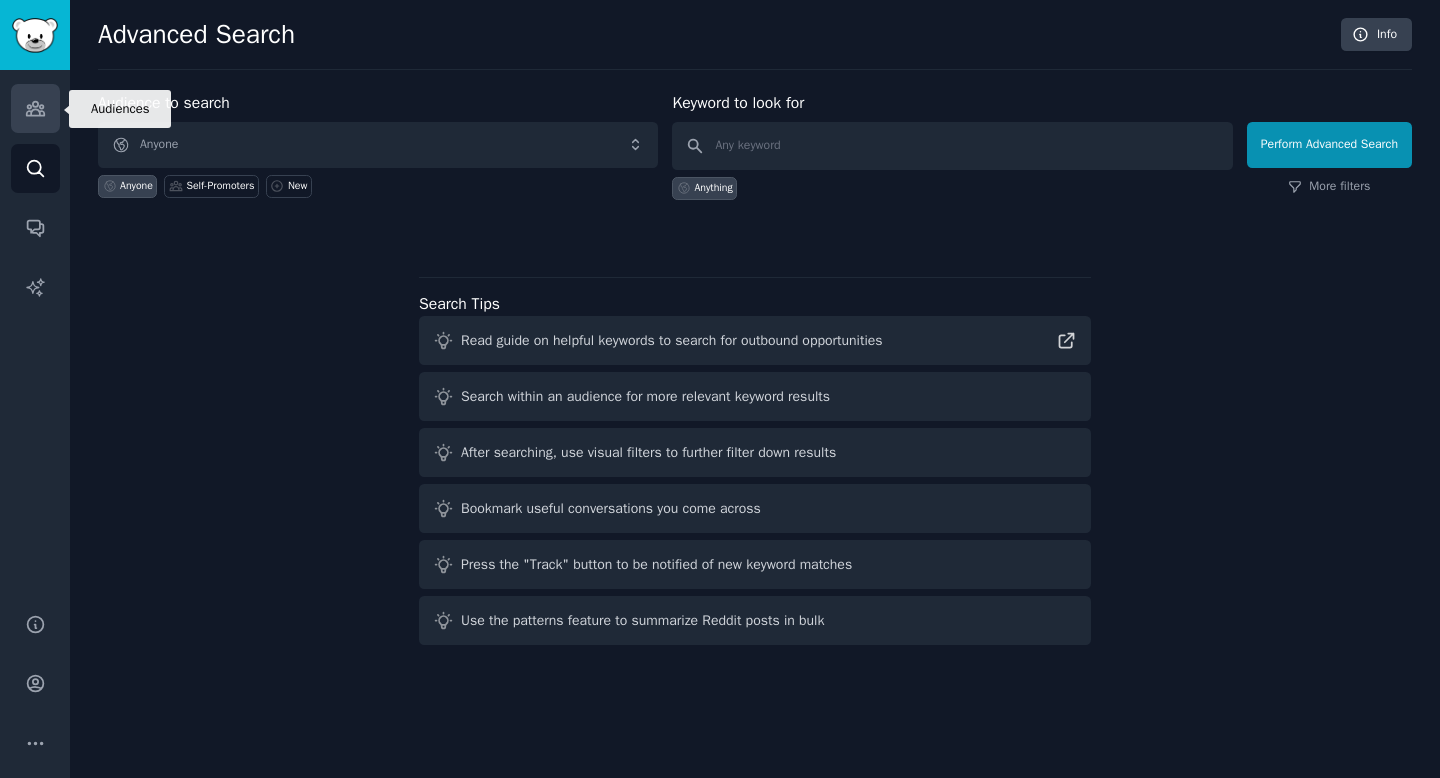 click on "Audiences" at bounding box center [35, 108] 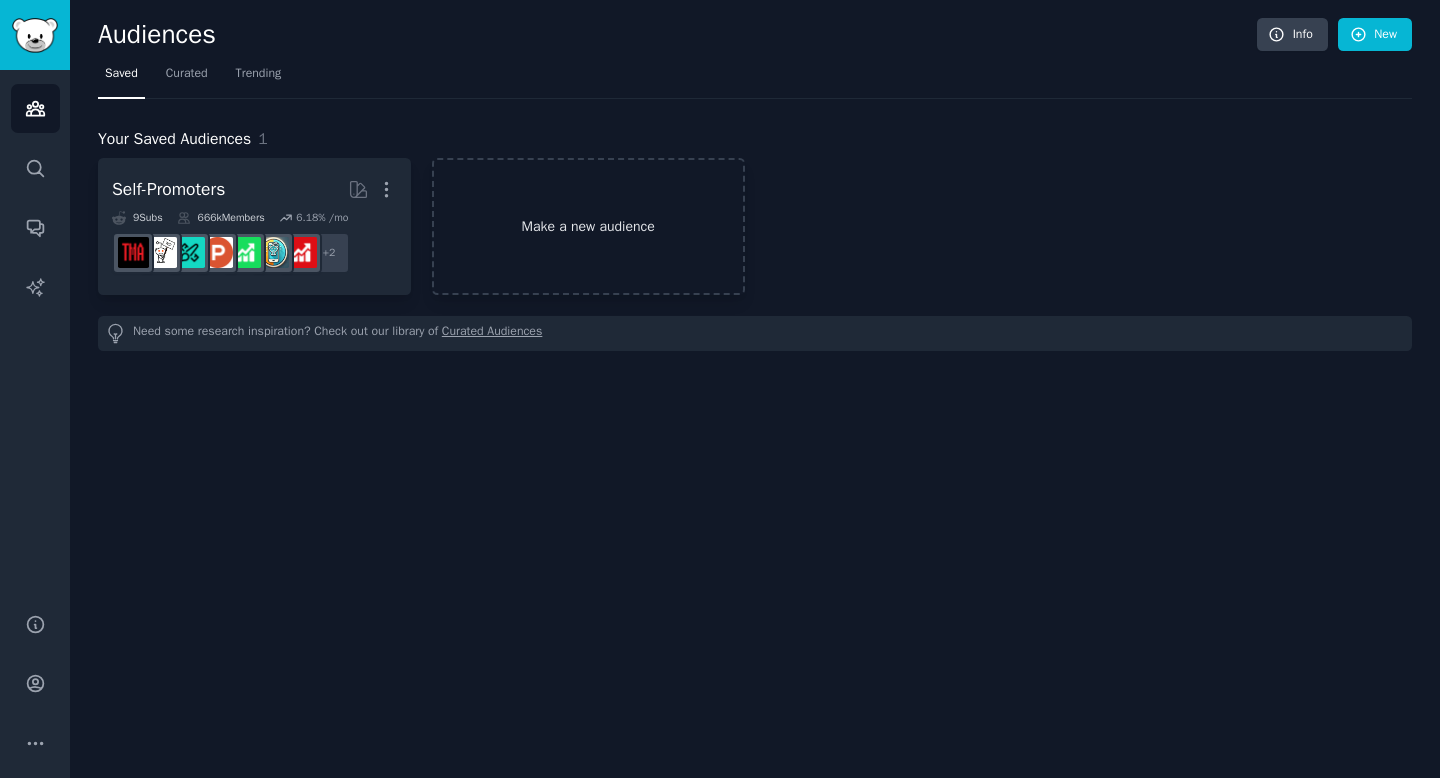 click on "Make a new audience" at bounding box center [588, 226] 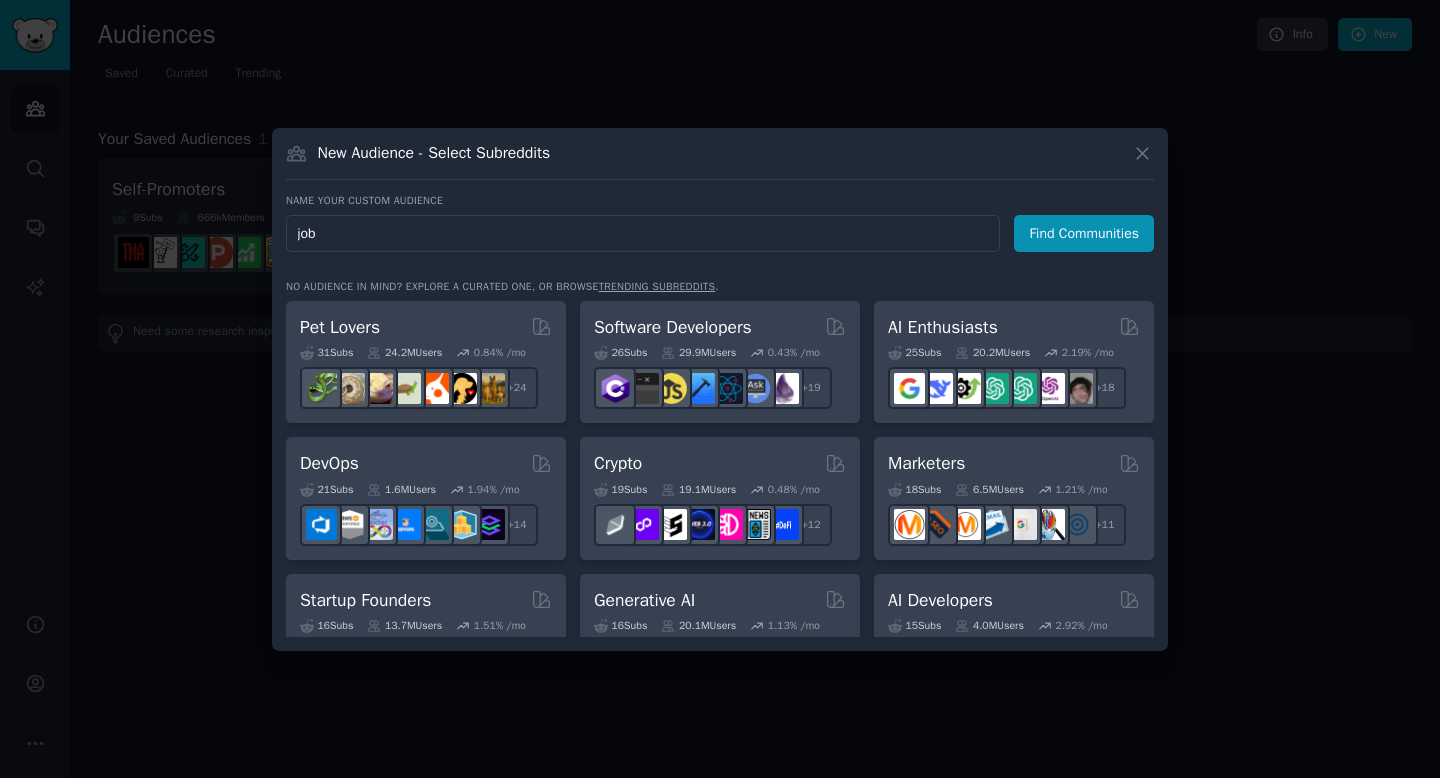type on "job" 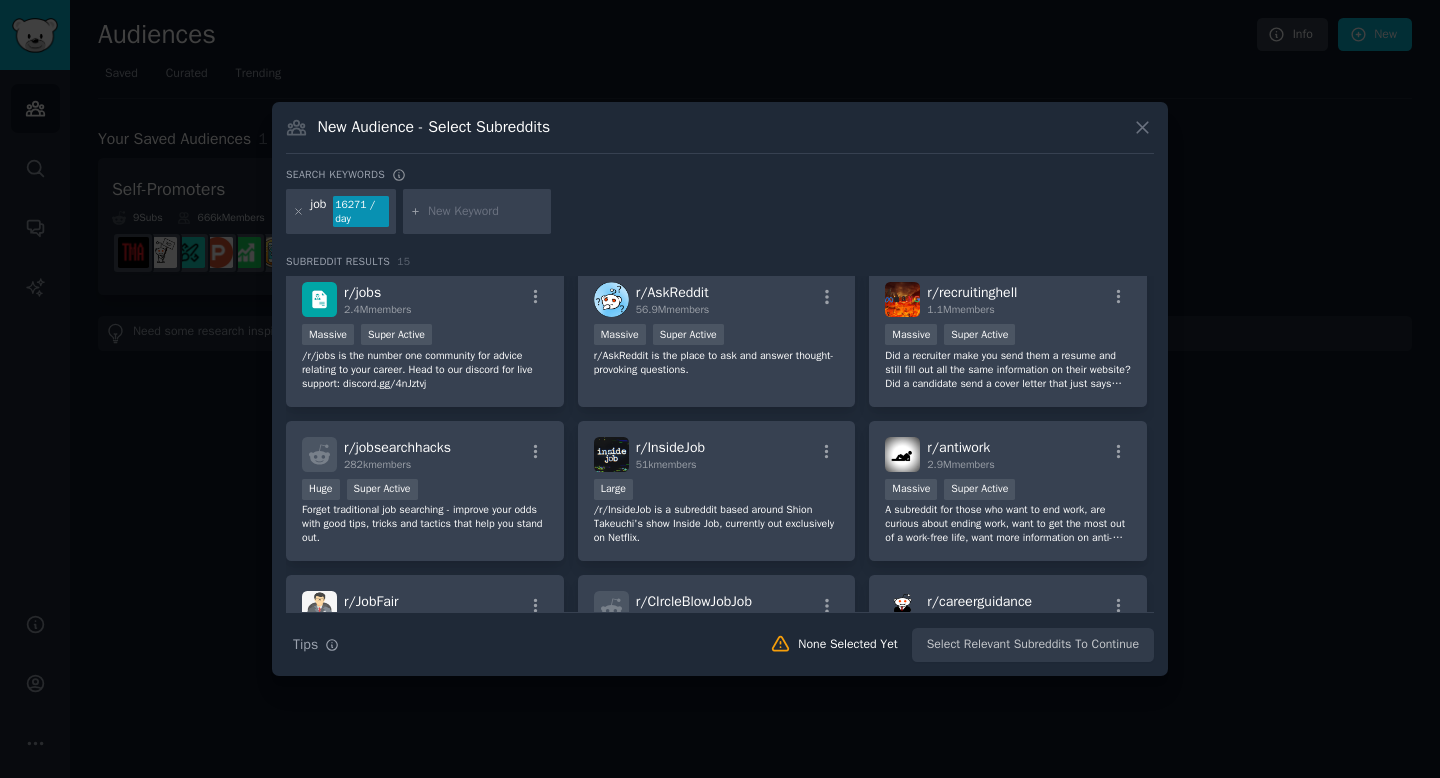 scroll, scrollTop: 0, scrollLeft: 0, axis: both 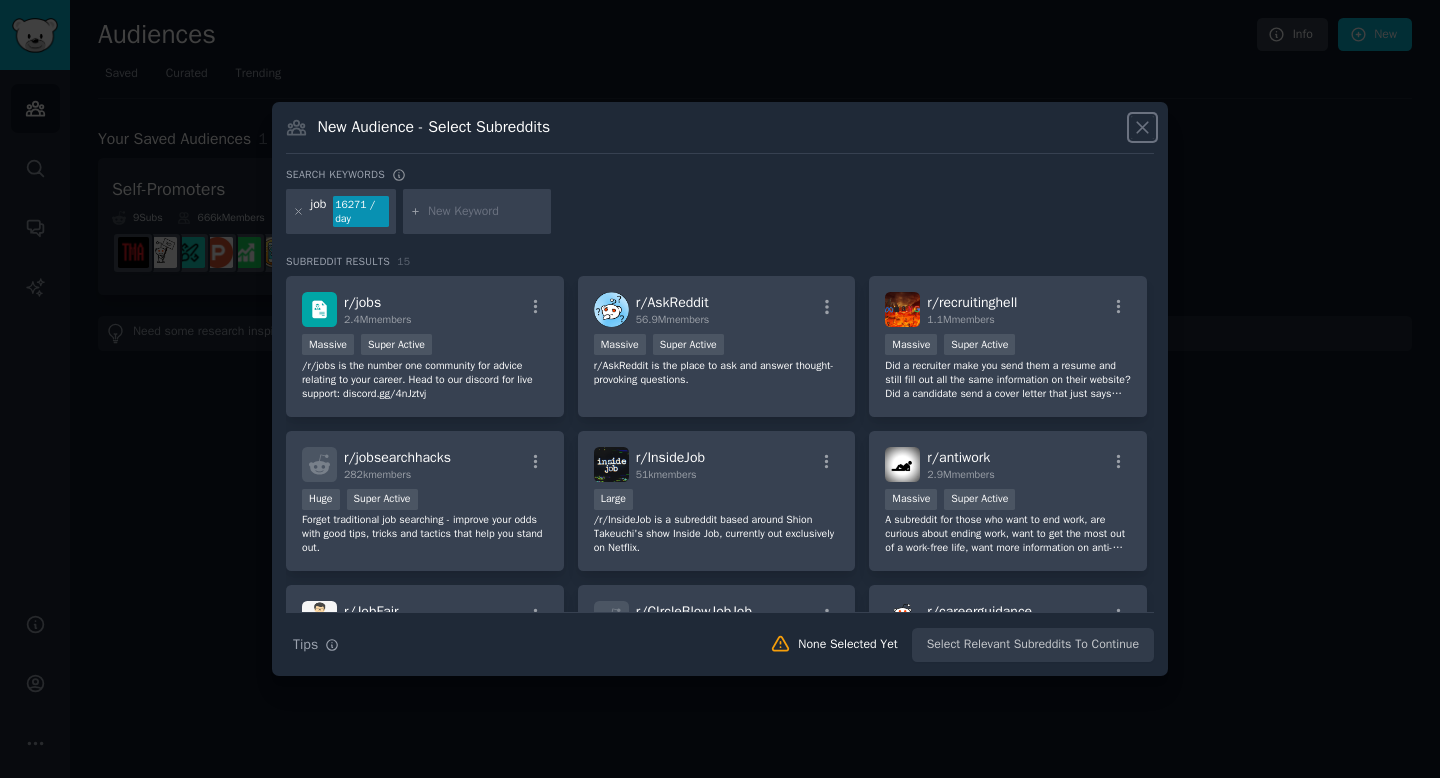 click 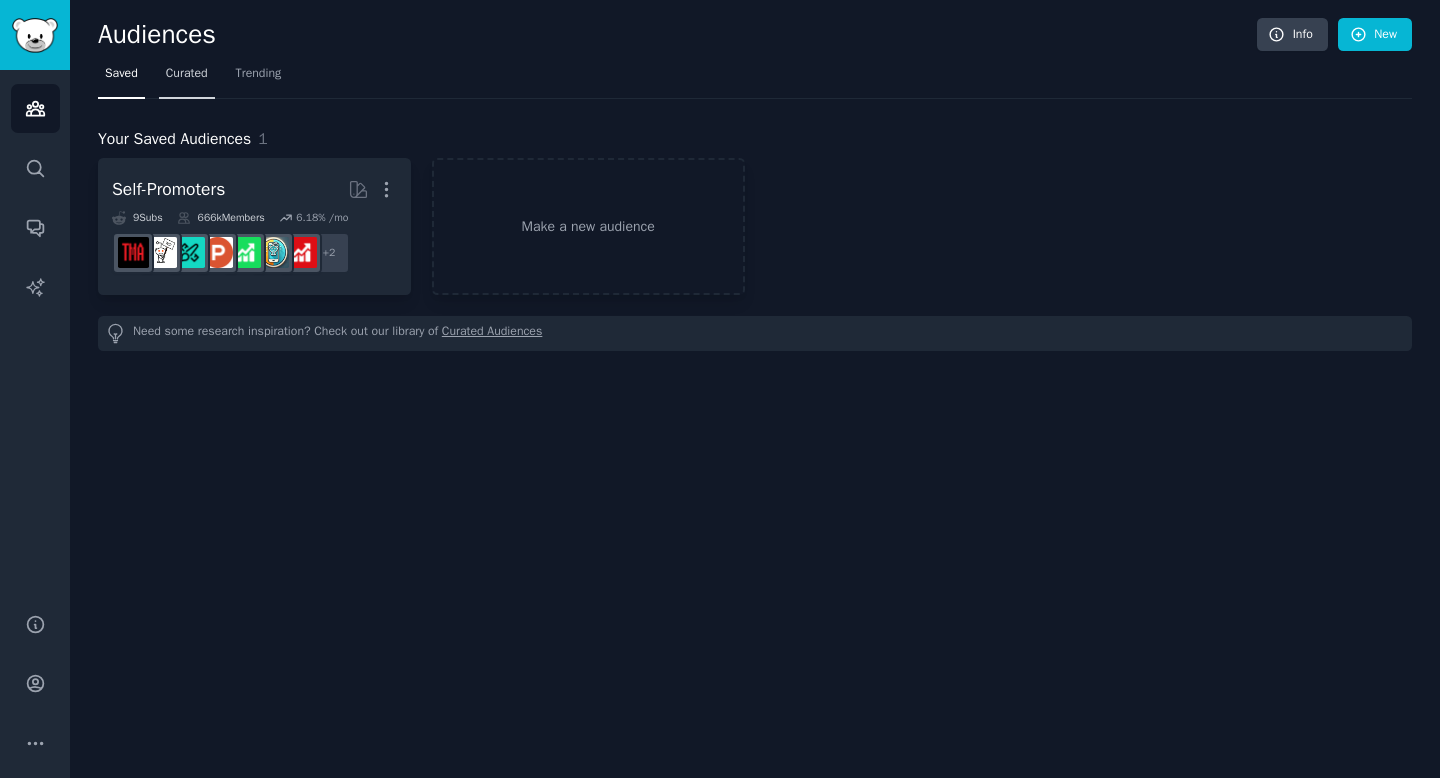 click on "Curated" at bounding box center (187, 74) 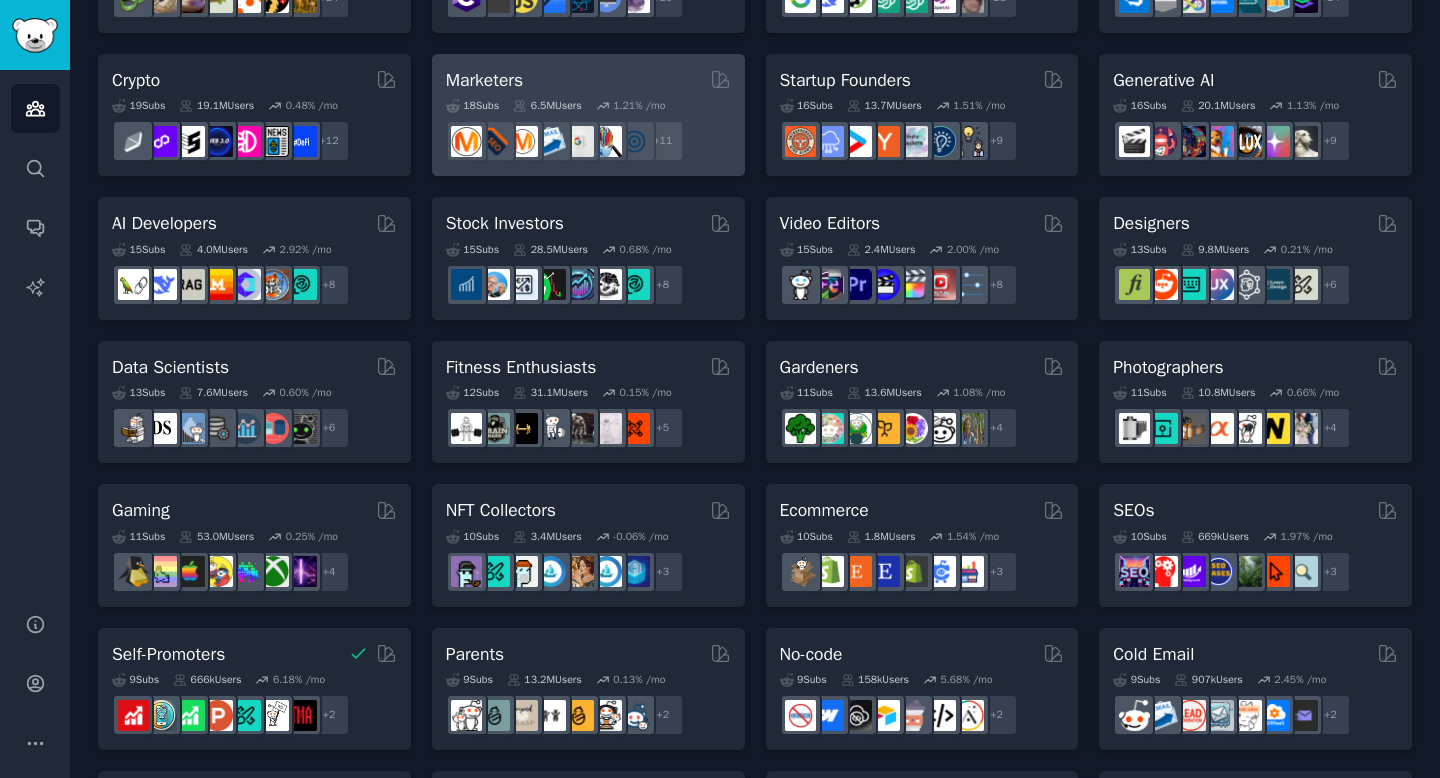 scroll, scrollTop: 249, scrollLeft: 0, axis: vertical 